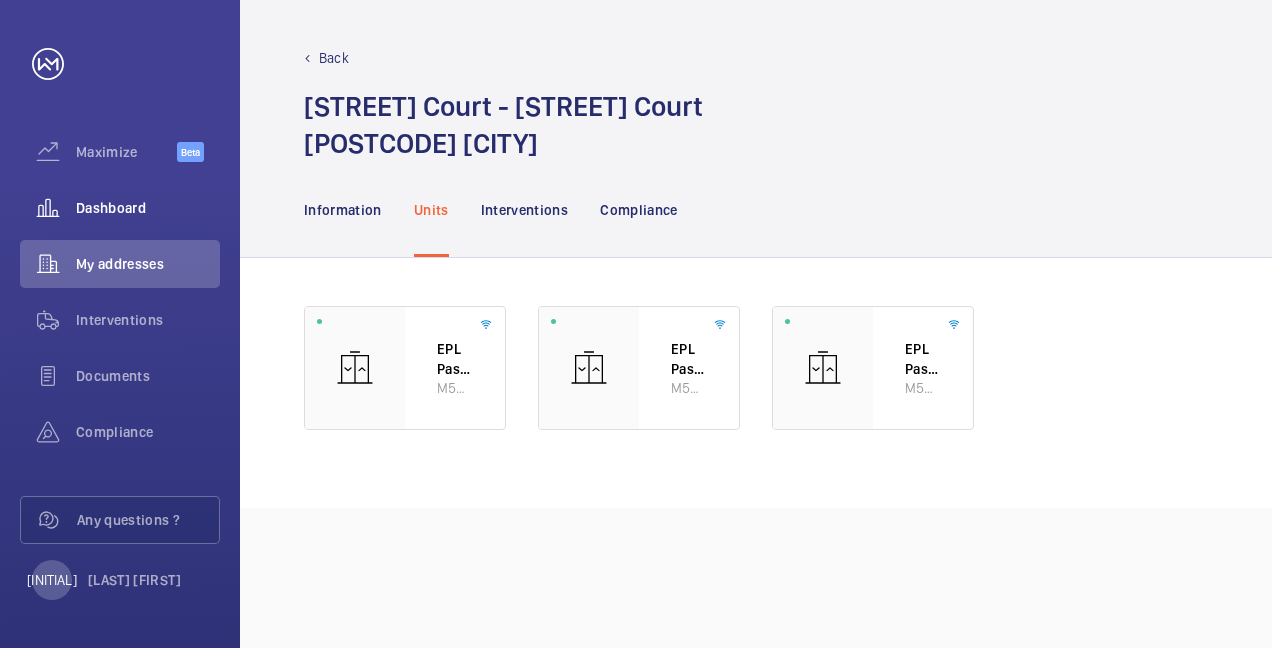scroll, scrollTop: 0, scrollLeft: 0, axis: both 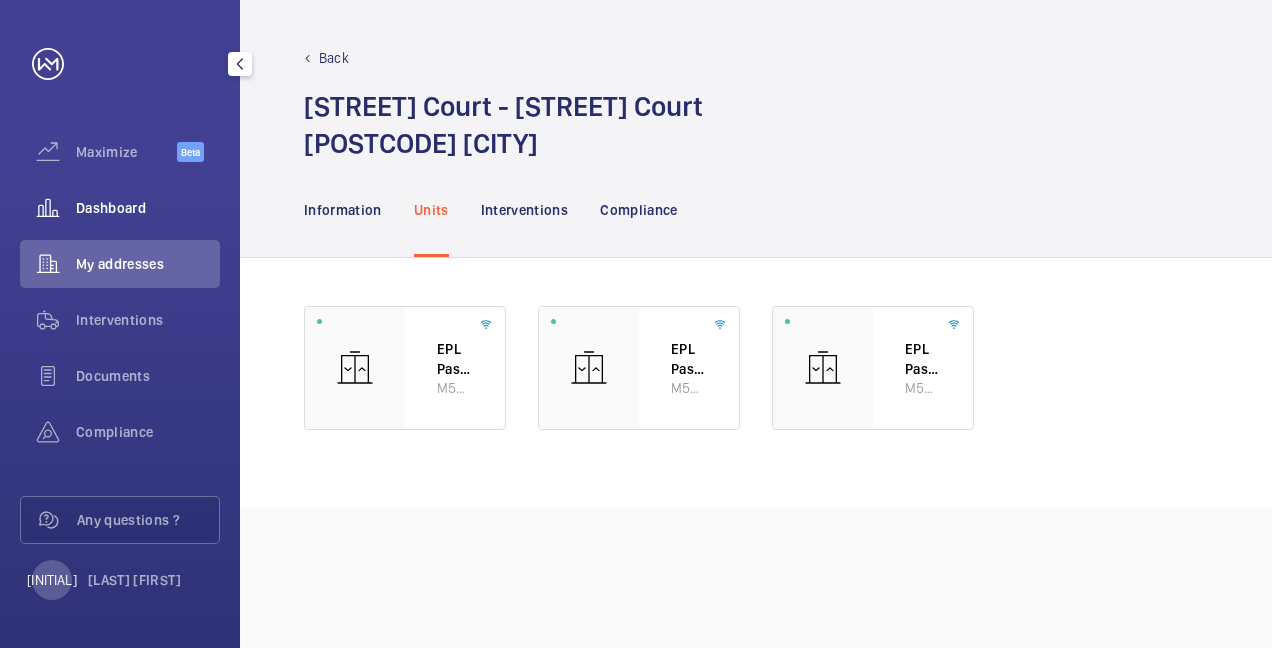 click on "Dashboard" 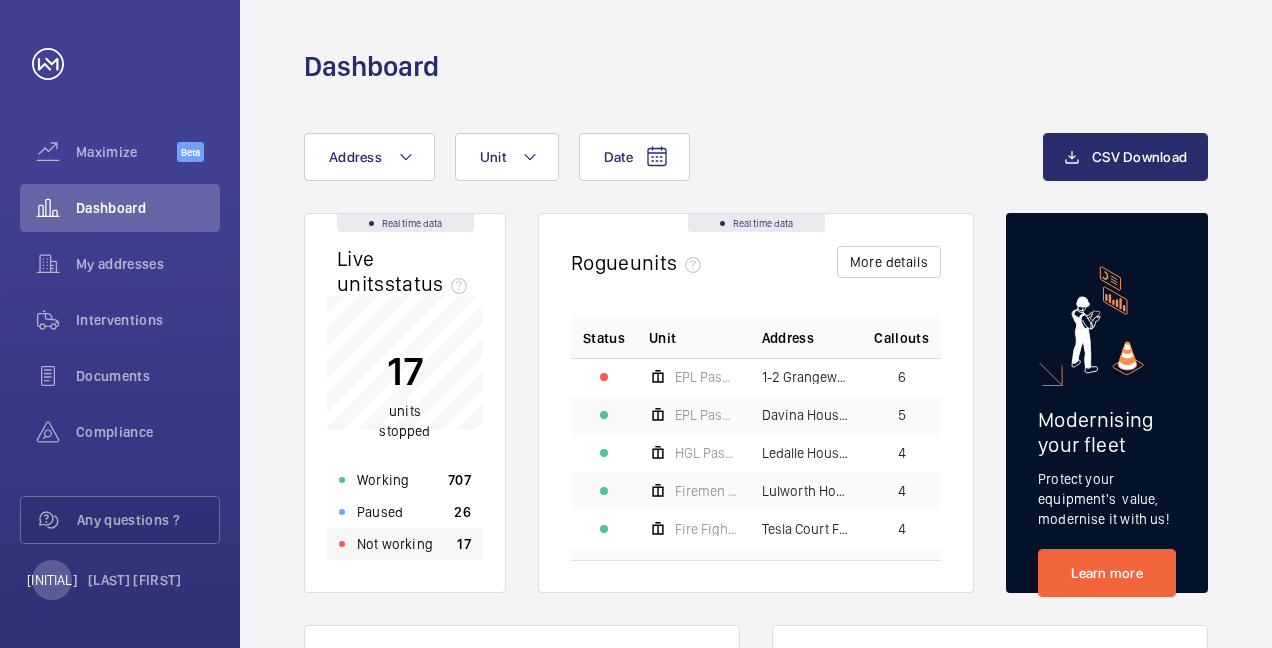 click on "Not working" 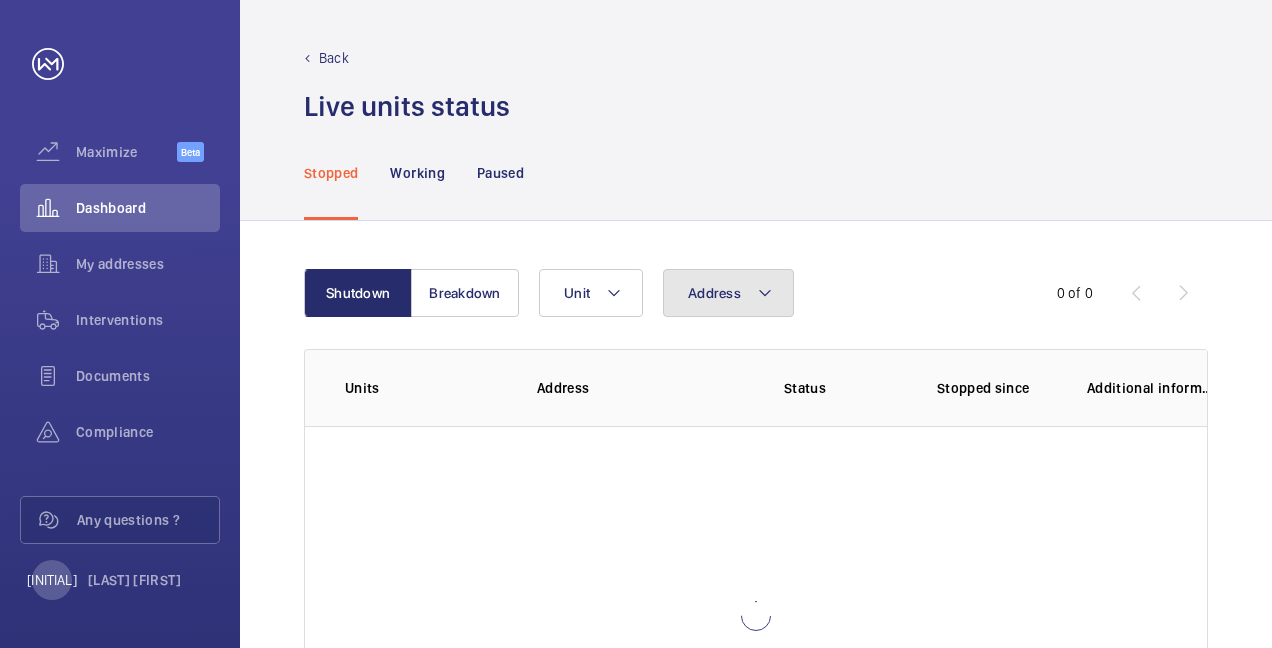 click on "Address" 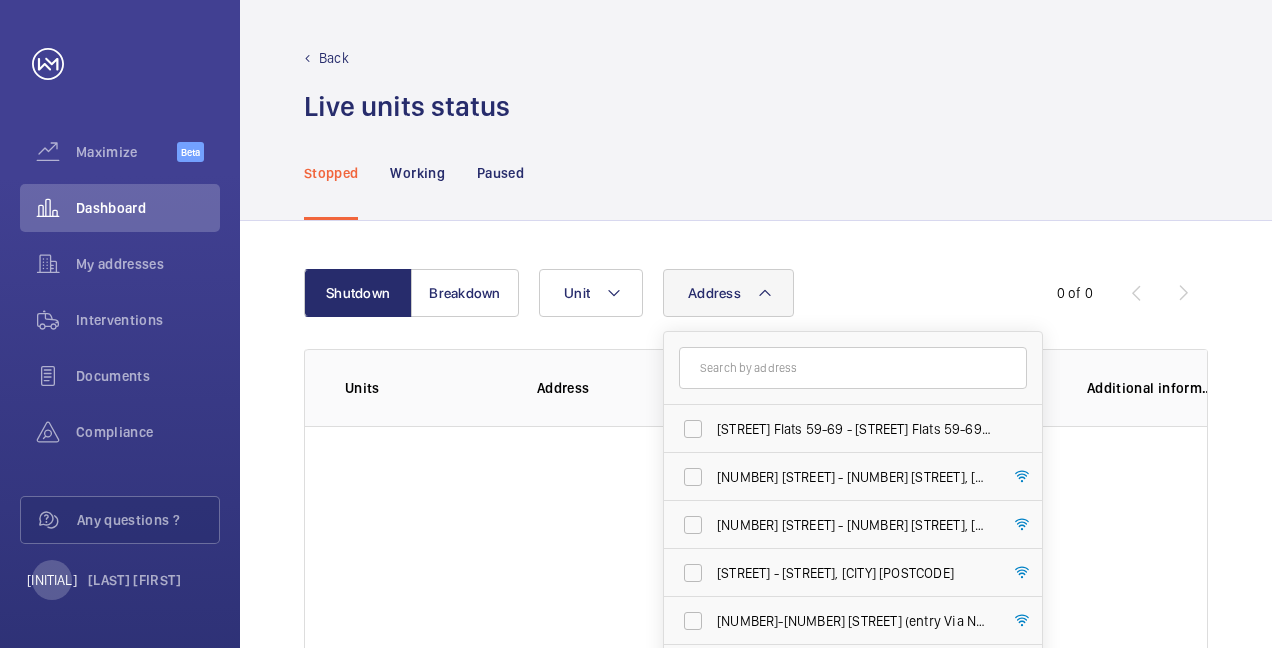click 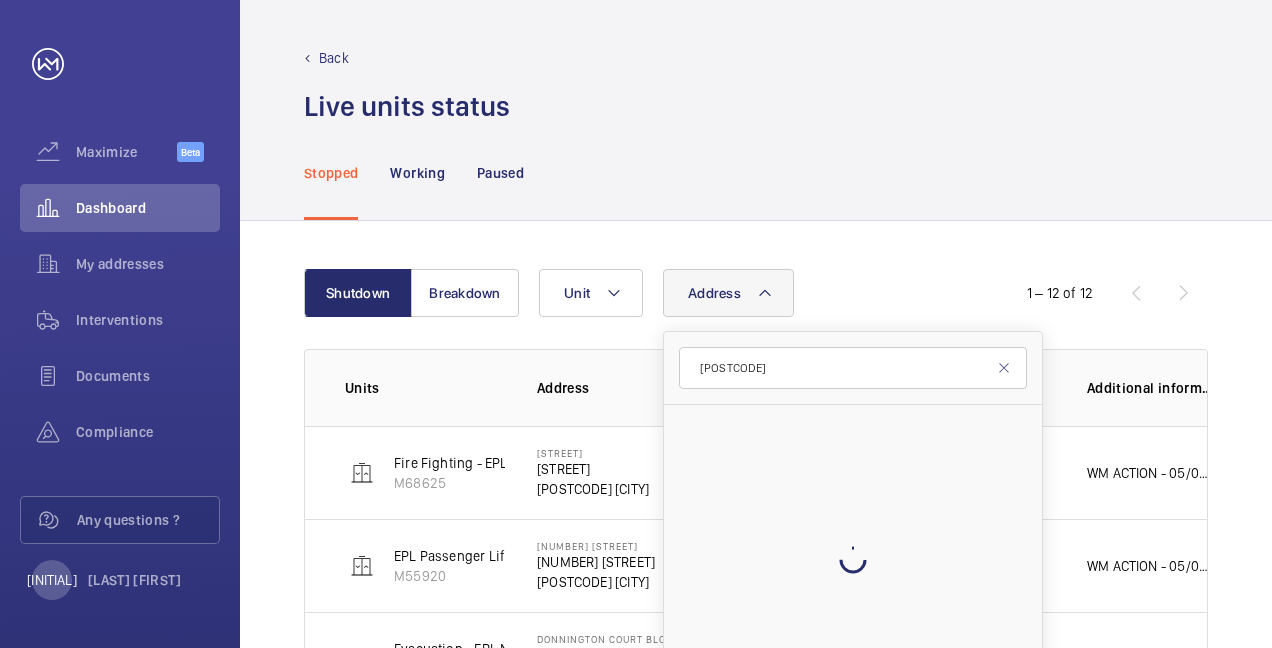 type on "[REGION][POSTCODE_FRAGMENT][POSTCODE_FRAGMENT]" 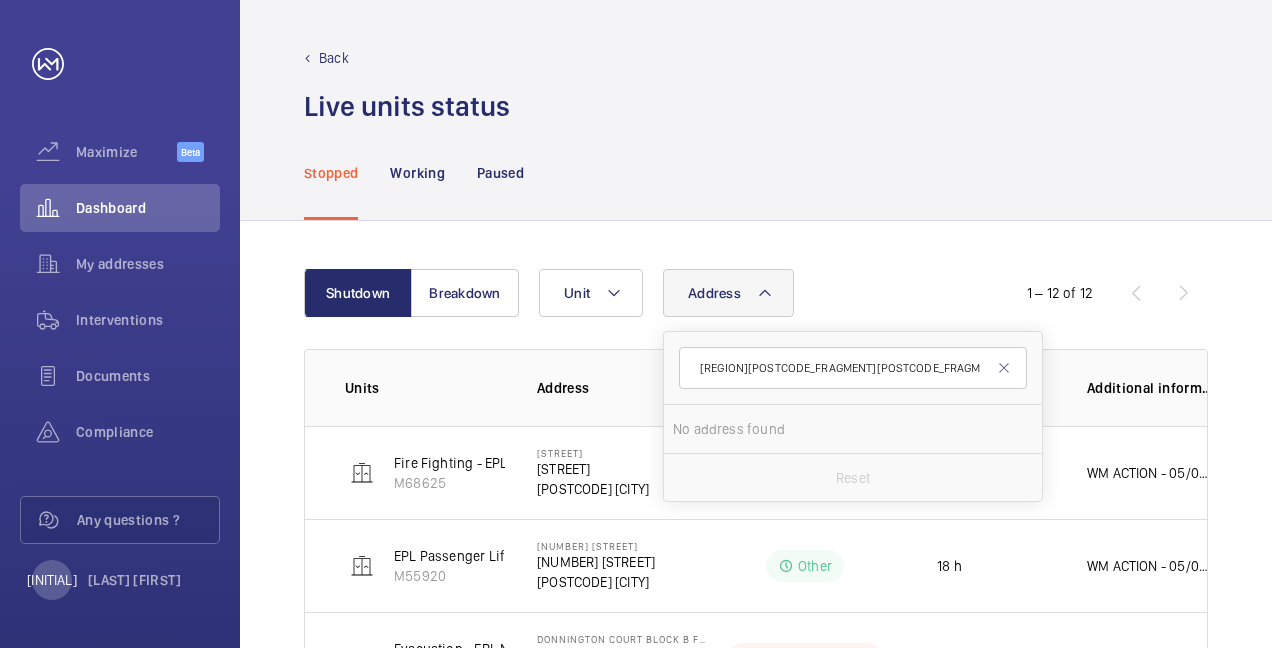 drag, startPoint x: 738, startPoint y: 362, endPoint x: 653, endPoint y: 357, distance: 85.146935 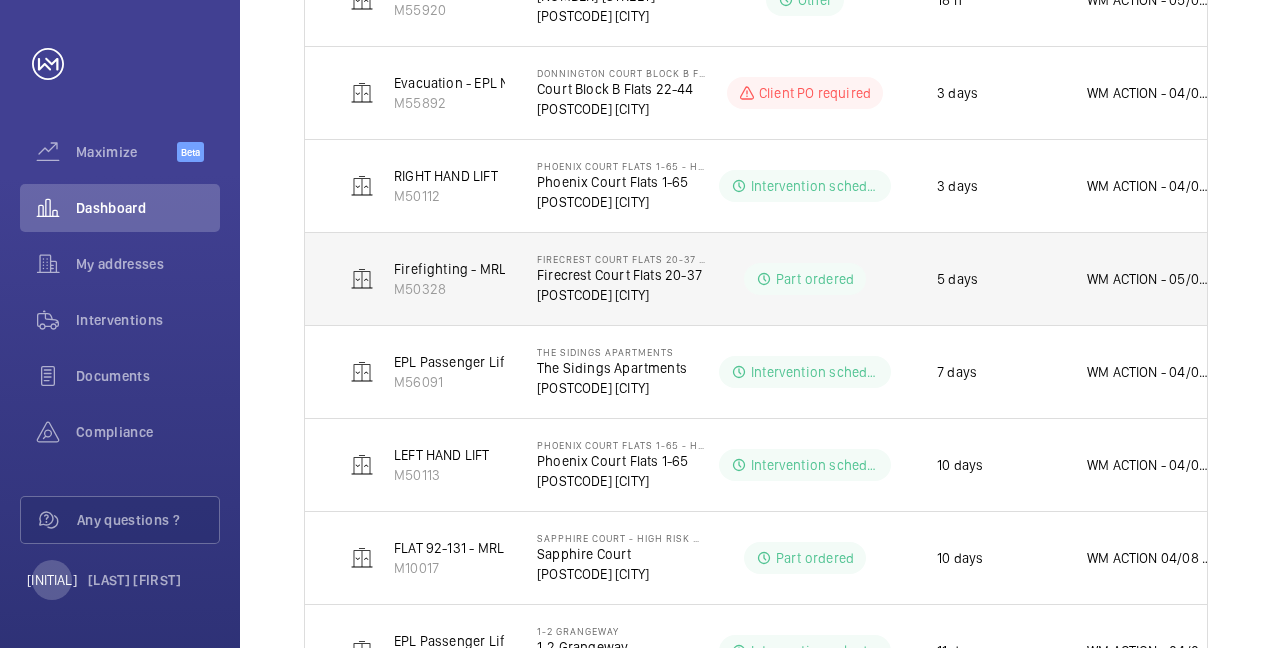 scroll, scrollTop: 0, scrollLeft: 0, axis: both 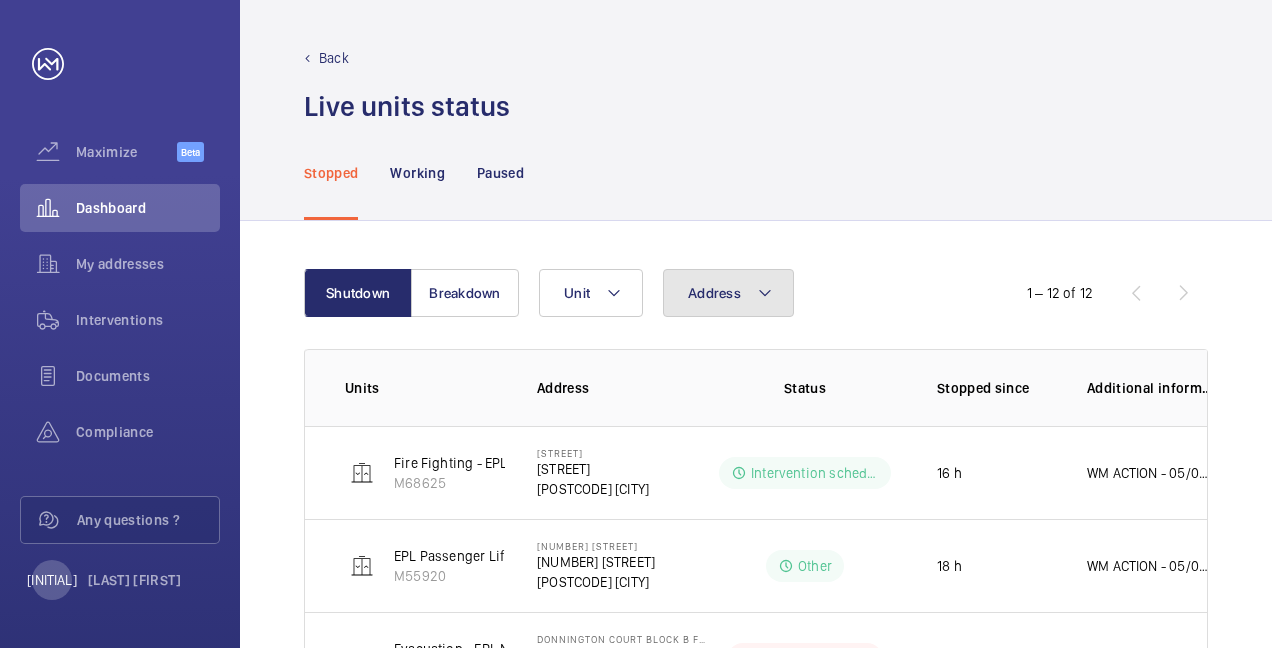 drag, startPoint x: 713, startPoint y: 296, endPoint x: 757, endPoint y: 321, distance: 50.606323 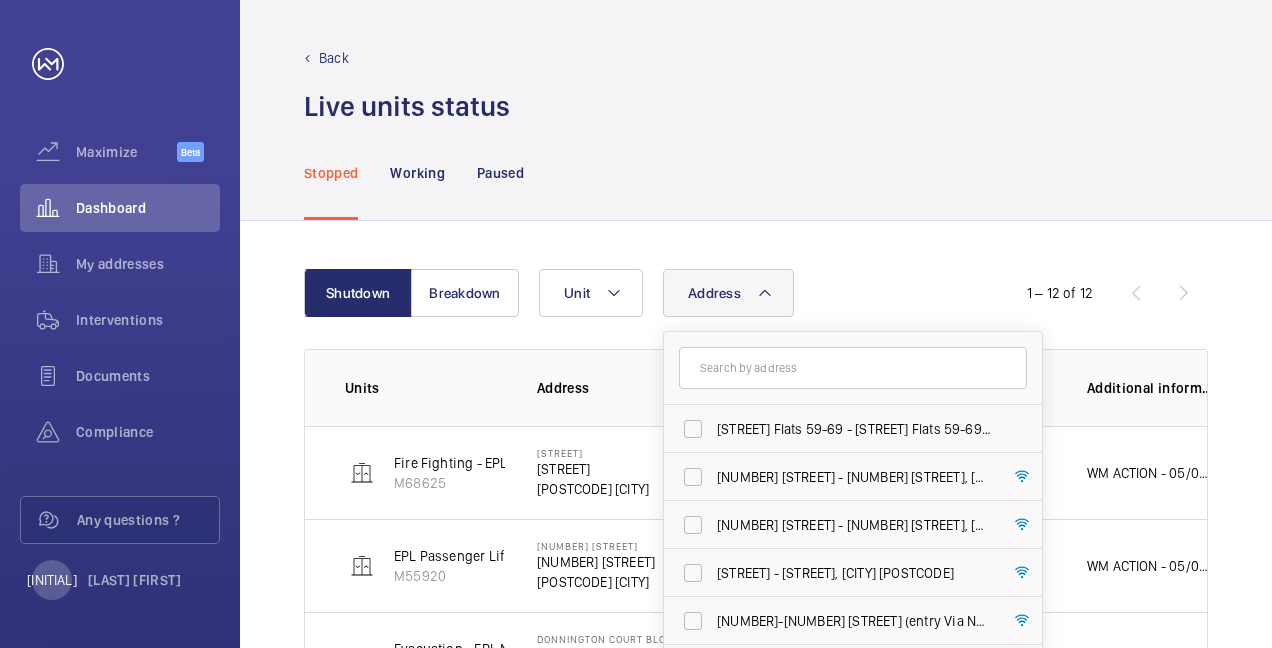 click 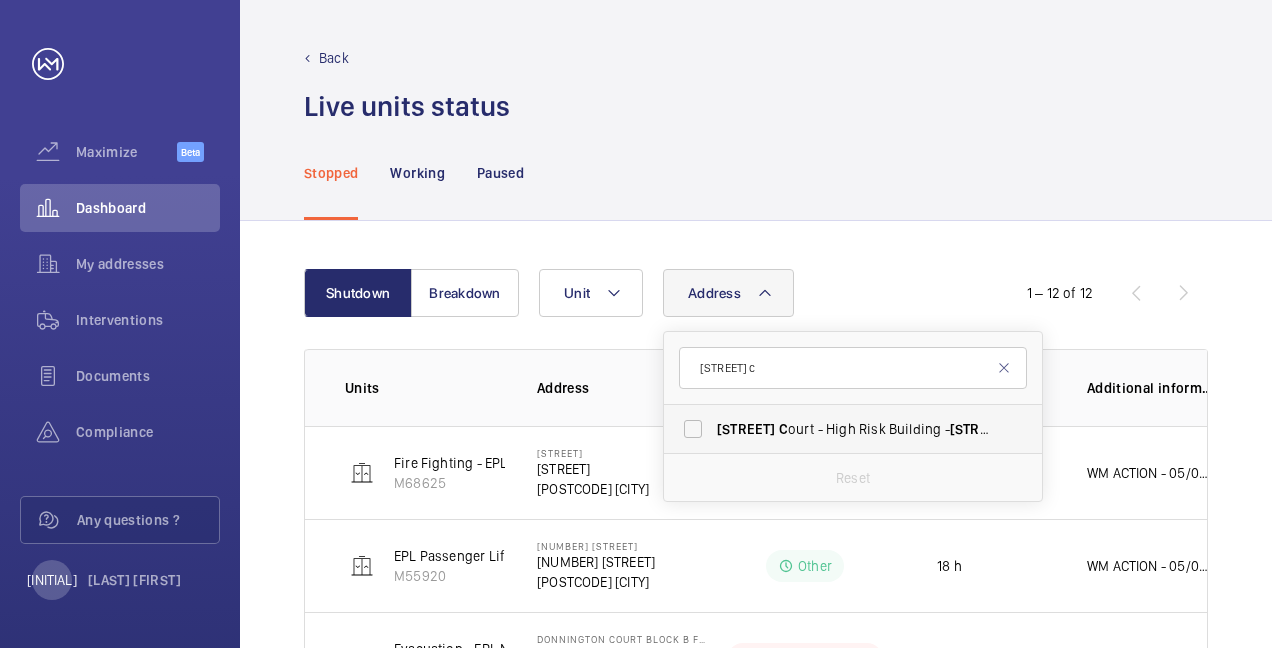type on "[STREET] c" 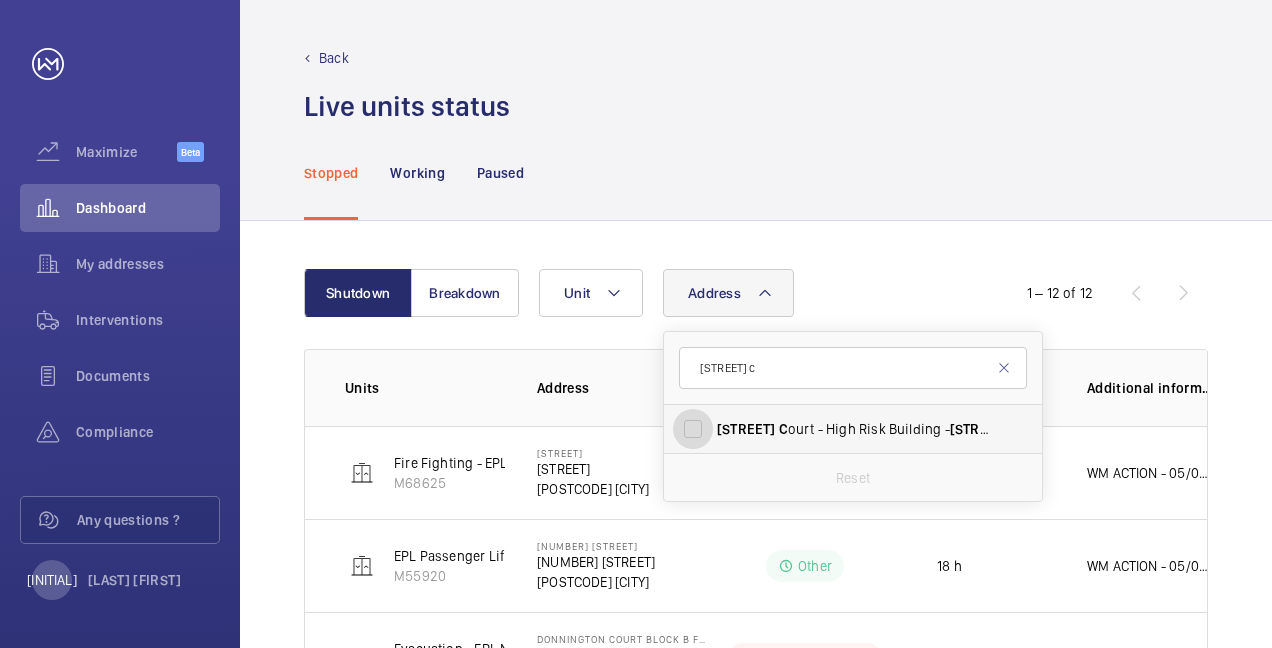click on "[STREET] [STREET] - High Risk Building - [STREET] [STREET], [POSTCODE]" at bounding box center [693, 429] 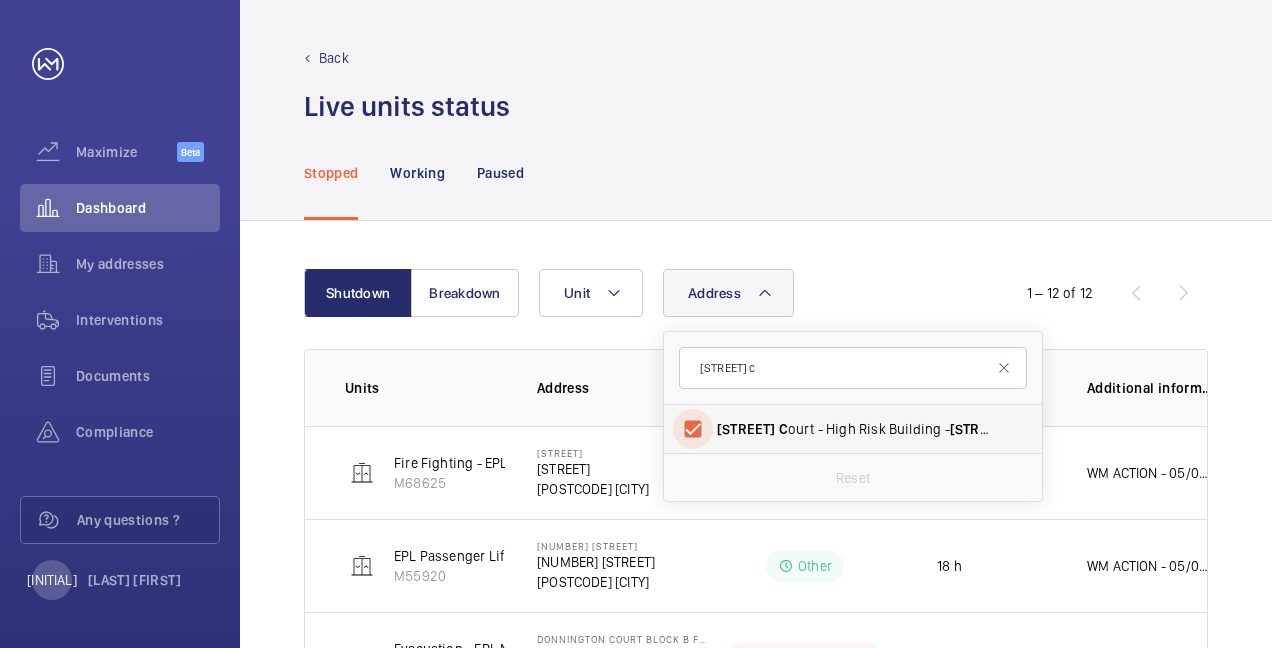 checkbox on "true" 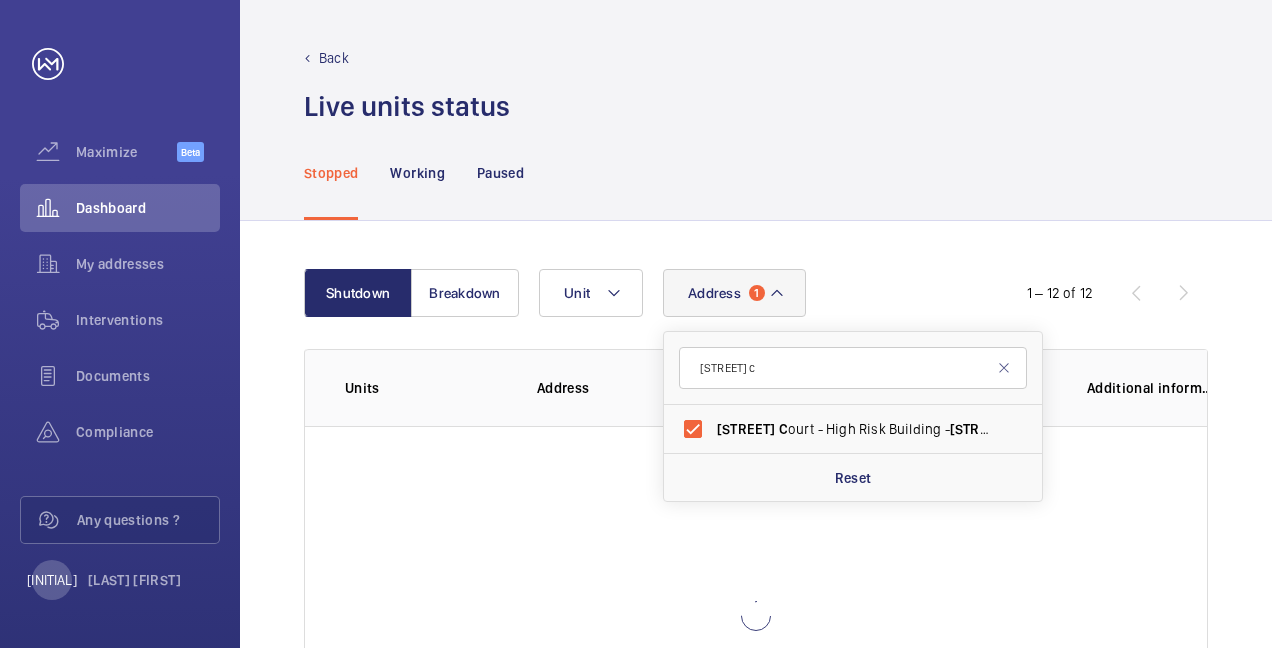click on "Shutdown Breakdown Address [NUMBER] [STREET] [STREET] - High Risk Building - [STREET] [STREET], [POSTCODE] [POSTCODE] Reset Unit  1 – 12 of 12  Units Address Status Stopped since Additional information" 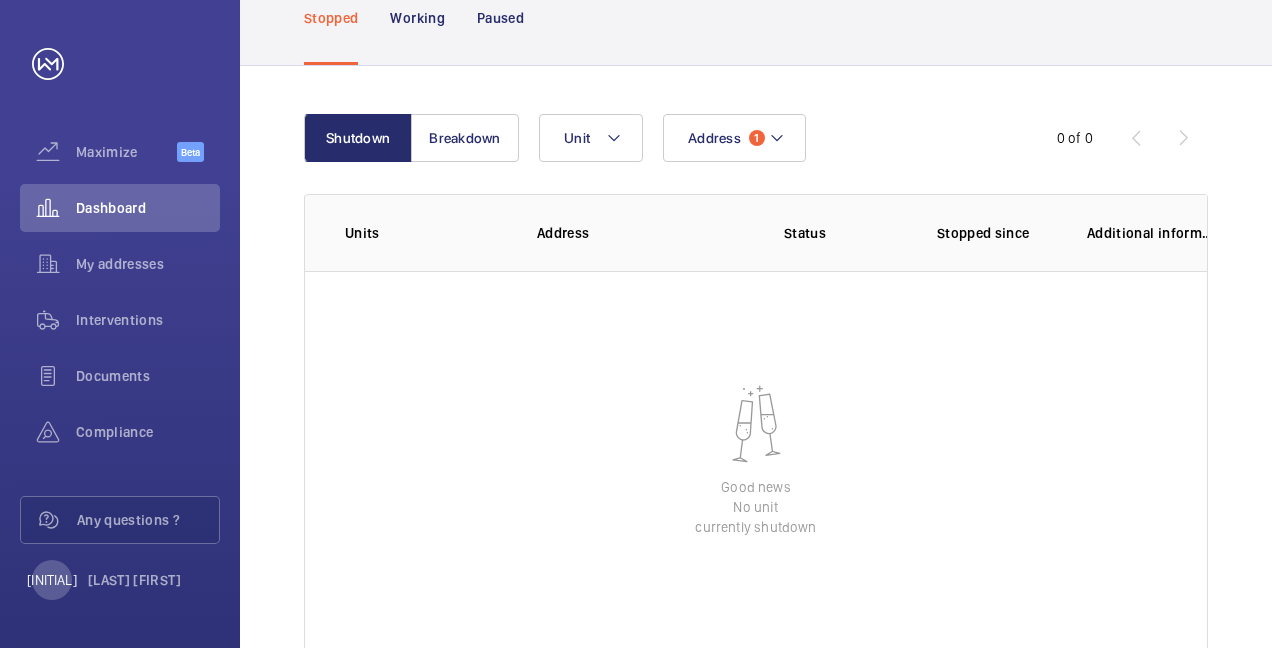 scroll, scrollTop: 200, scrollLeft: 0, axis: vertical 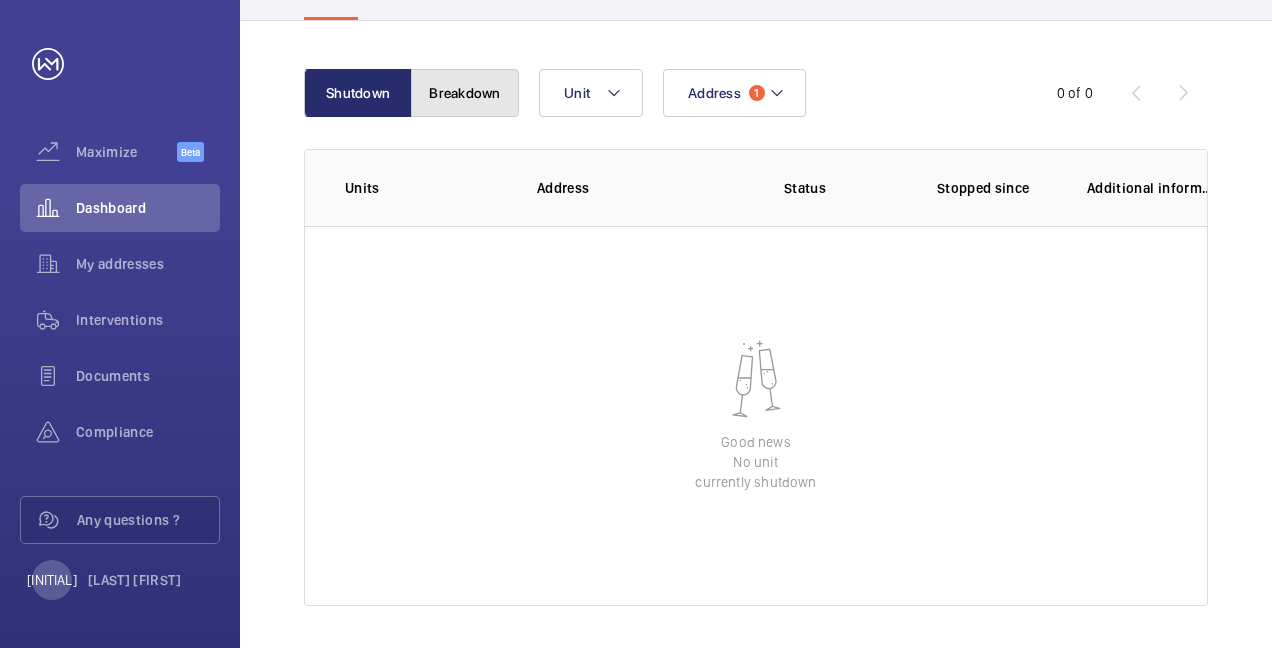 click on "Breakdown" 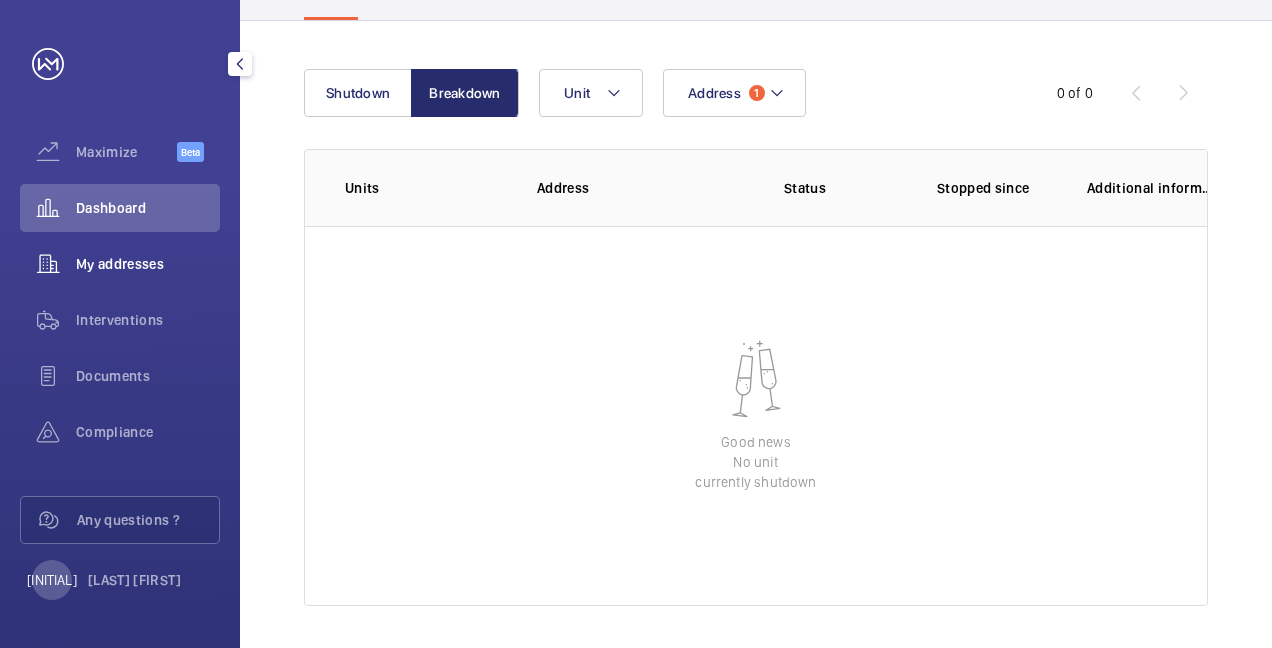 click on "My addresses" 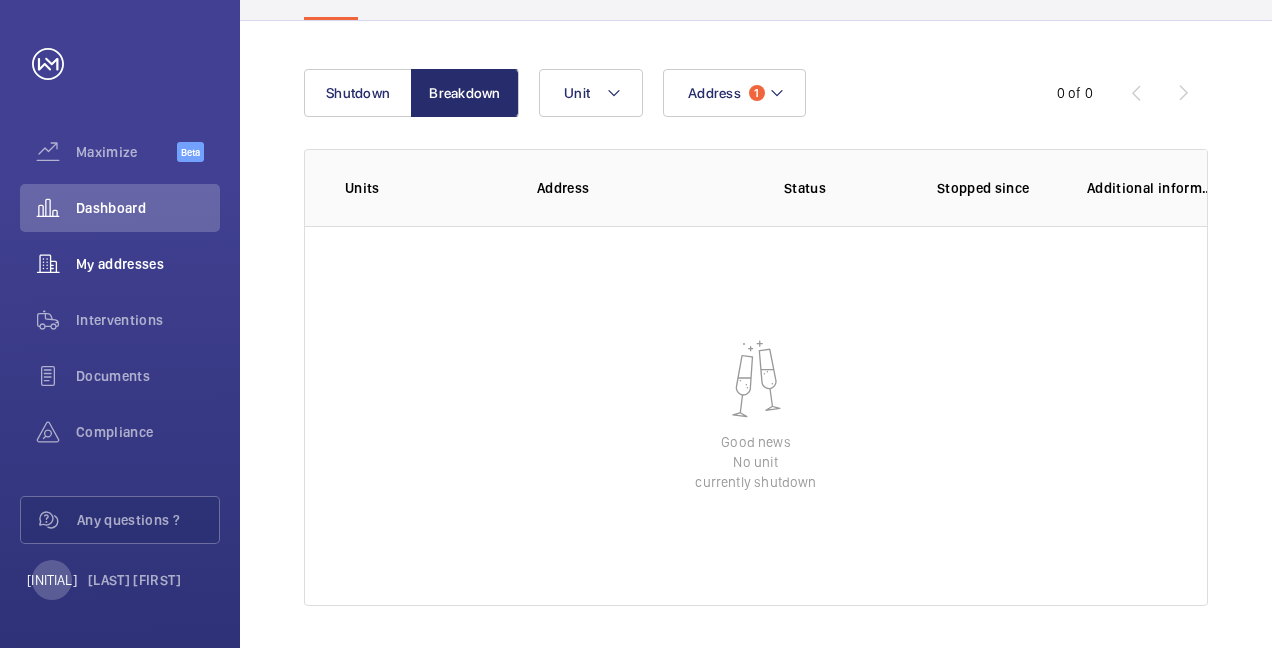 scroll, scrollTop: 0, scrollLeft: 0, axis: both 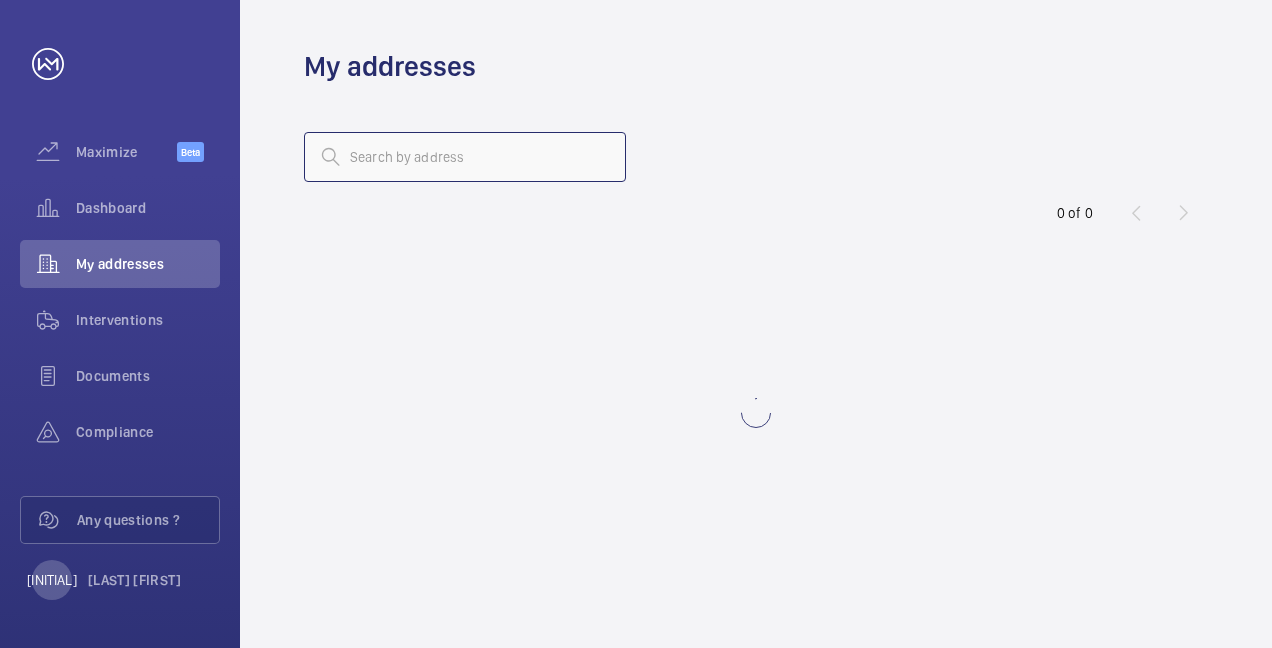 click 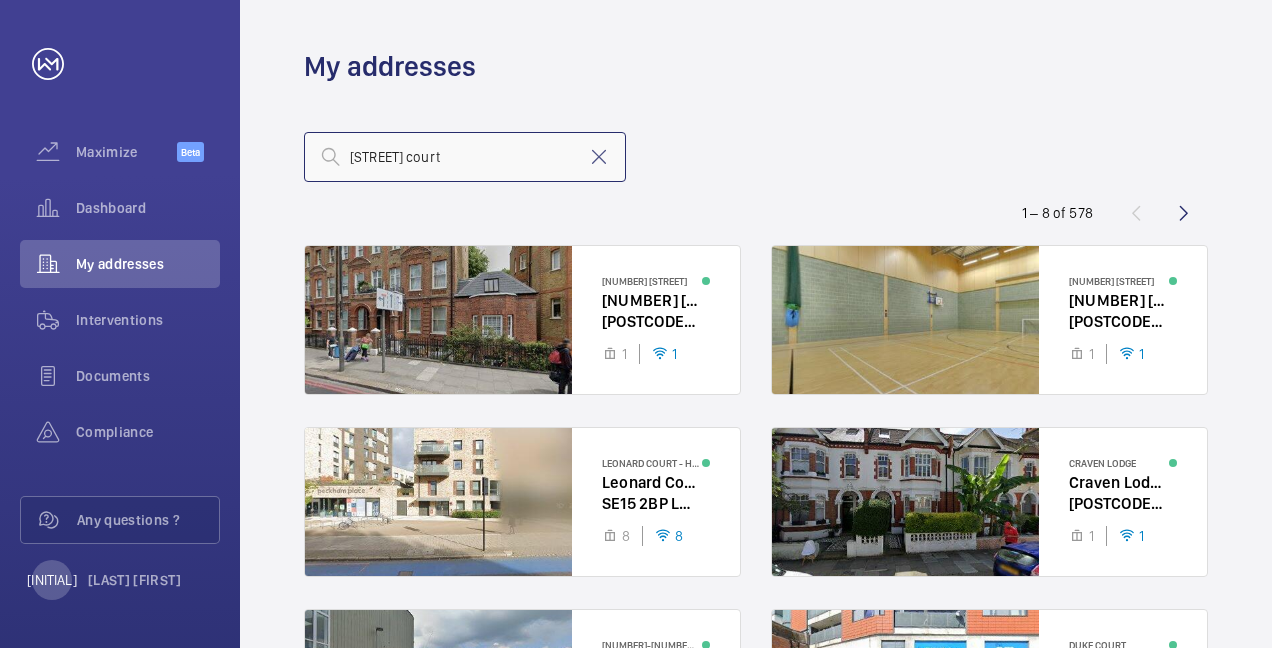 type on "[STREET] court" 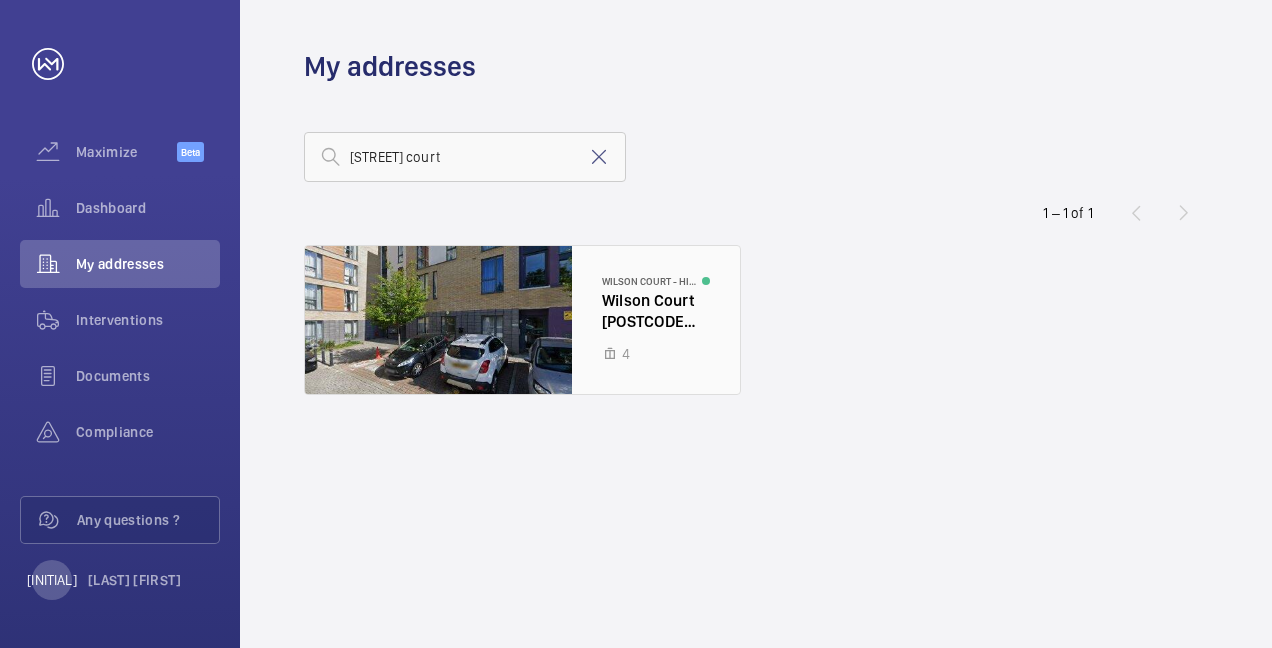 click 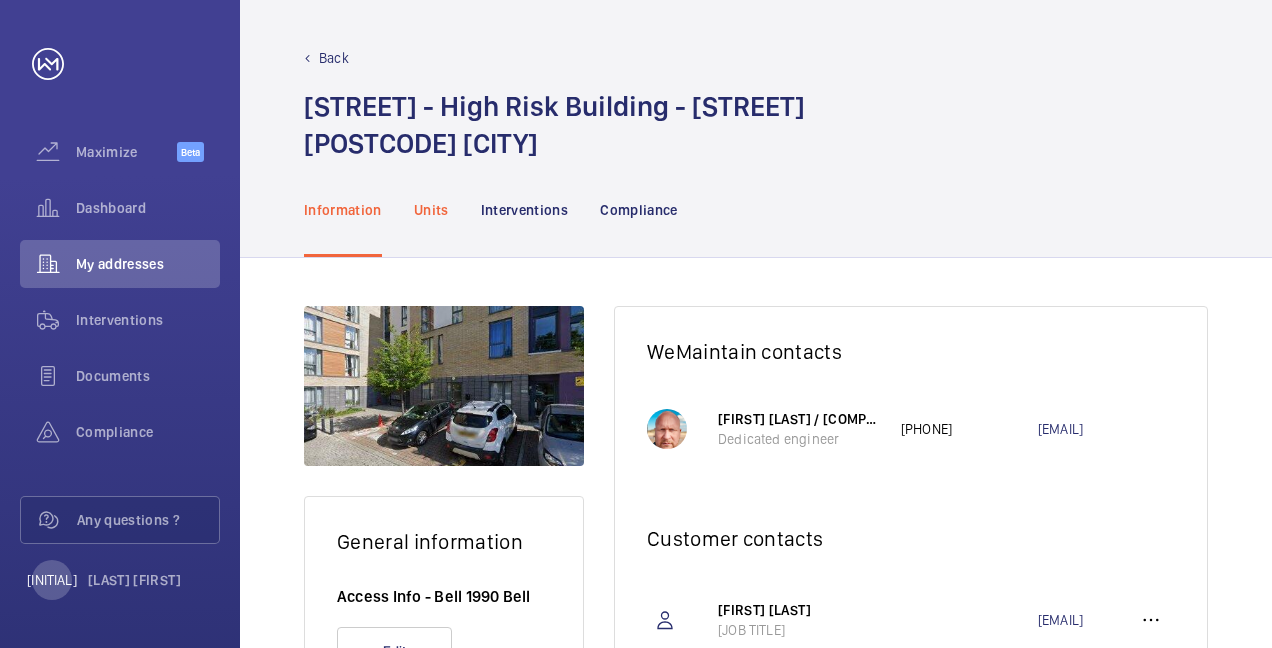 click on "Units" 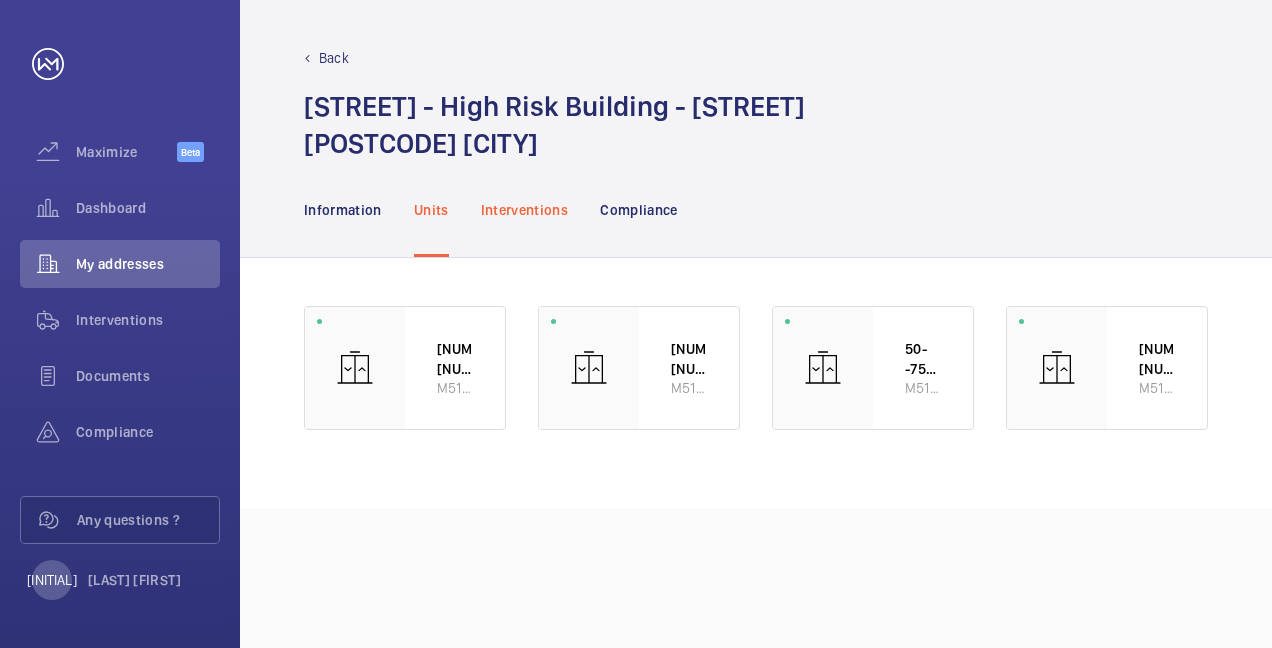 click on "Interventions" 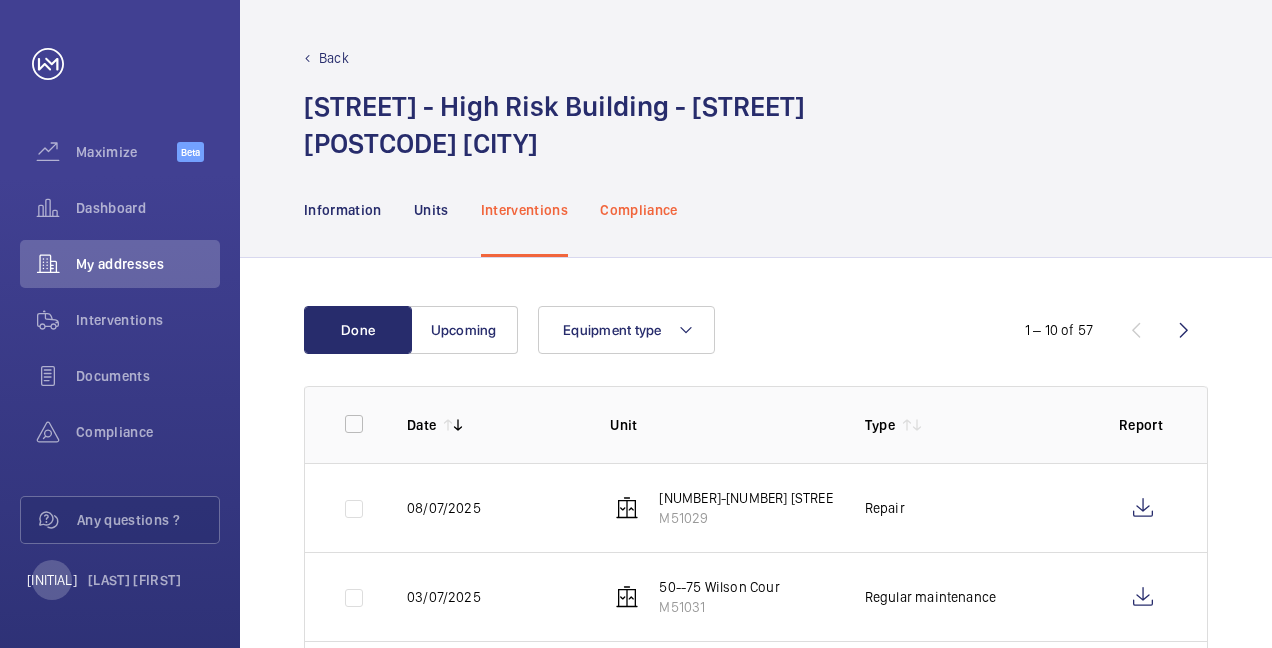 click on "Compliance" 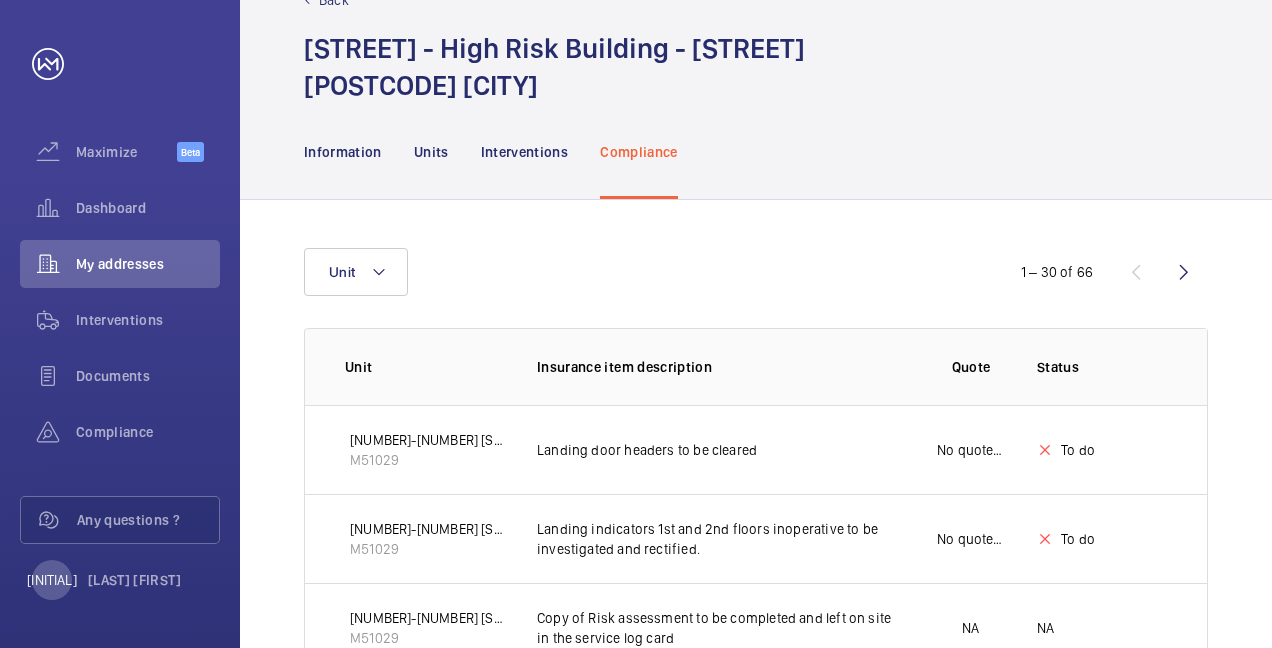 scroll, scrollTop: 0, scrollLeft: 0, axis: both 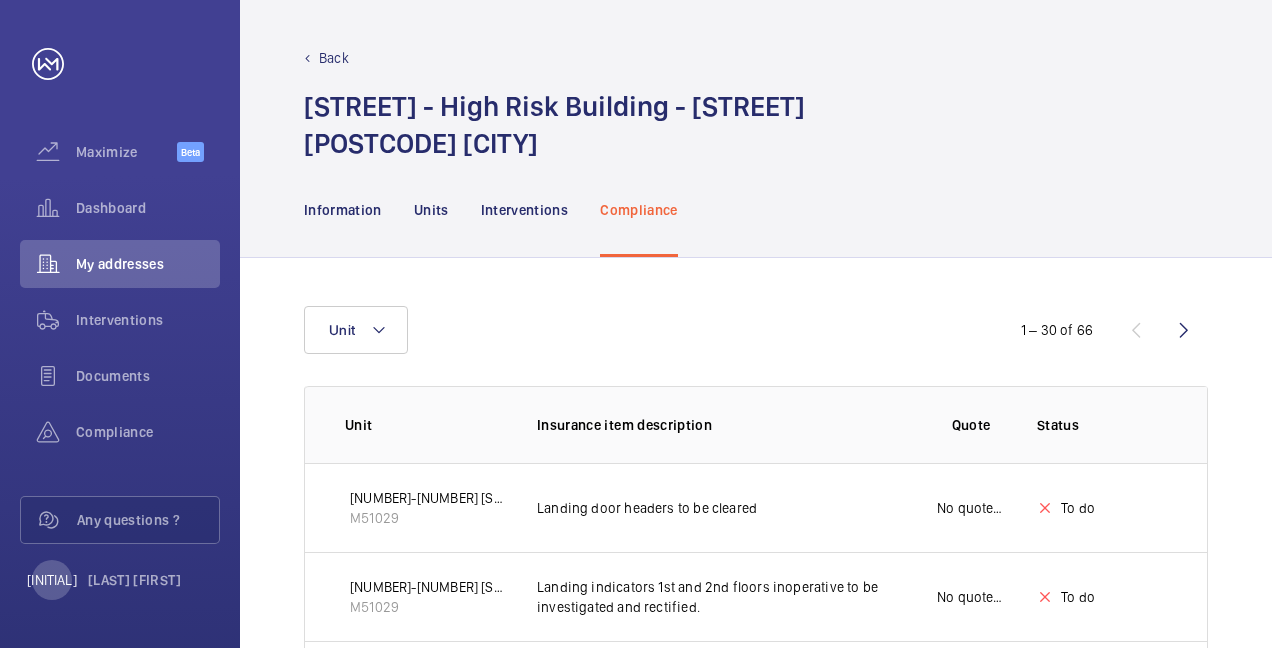 click on "Information Units Interventions Compliance" 